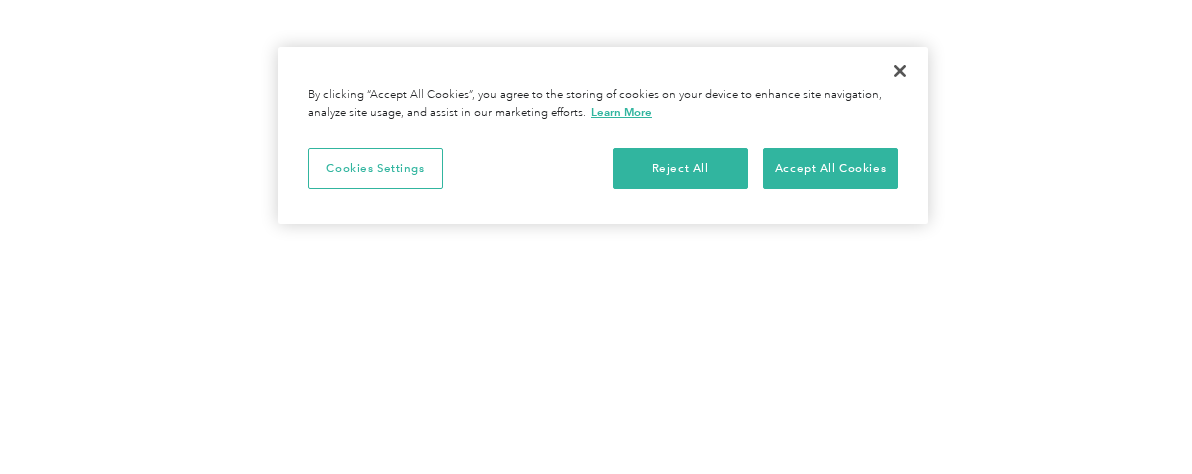 scroll, scrollTop: 0, scrollLeft: 0, axis: both 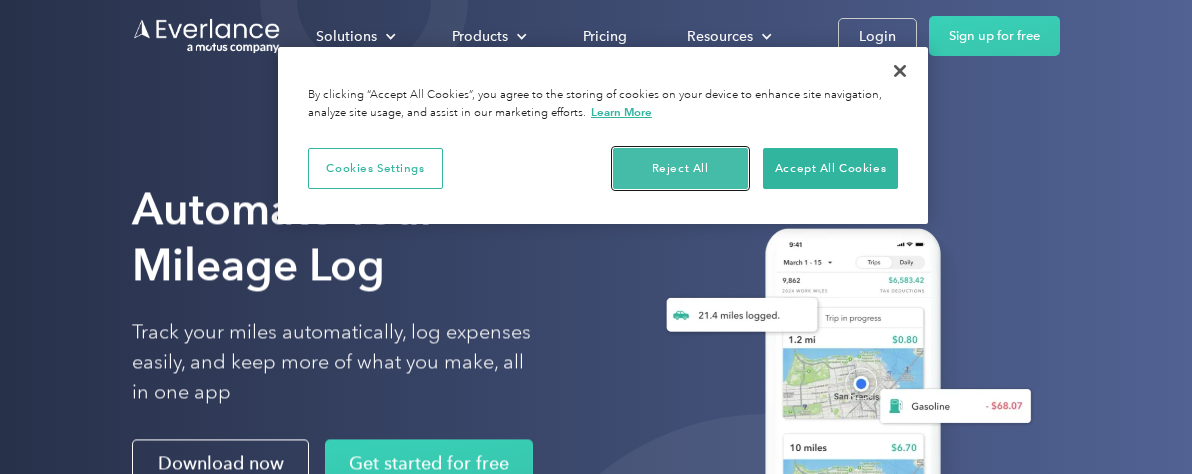click on "Reject All" at bounding box center (680, 169) 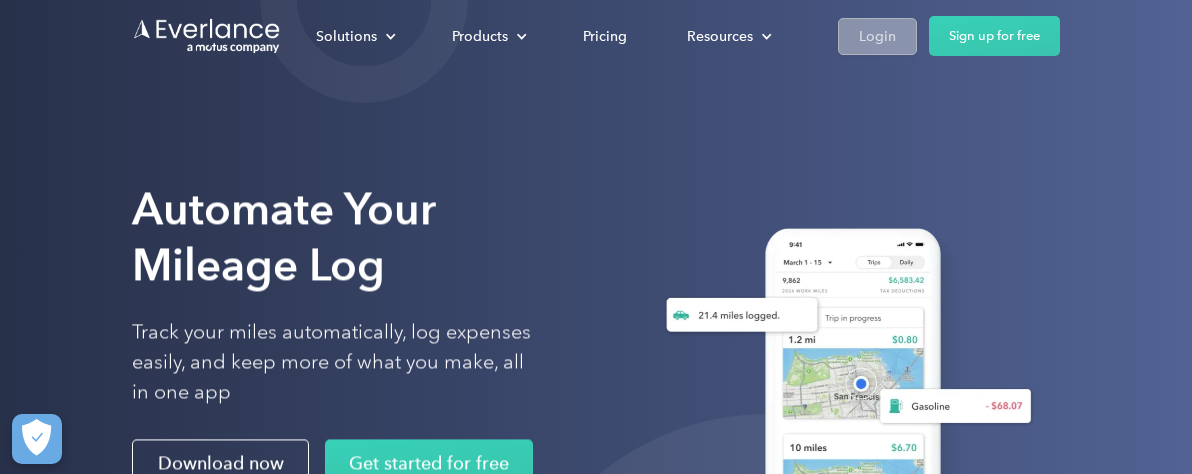 click on "Login" at bounding box center [877, 36] 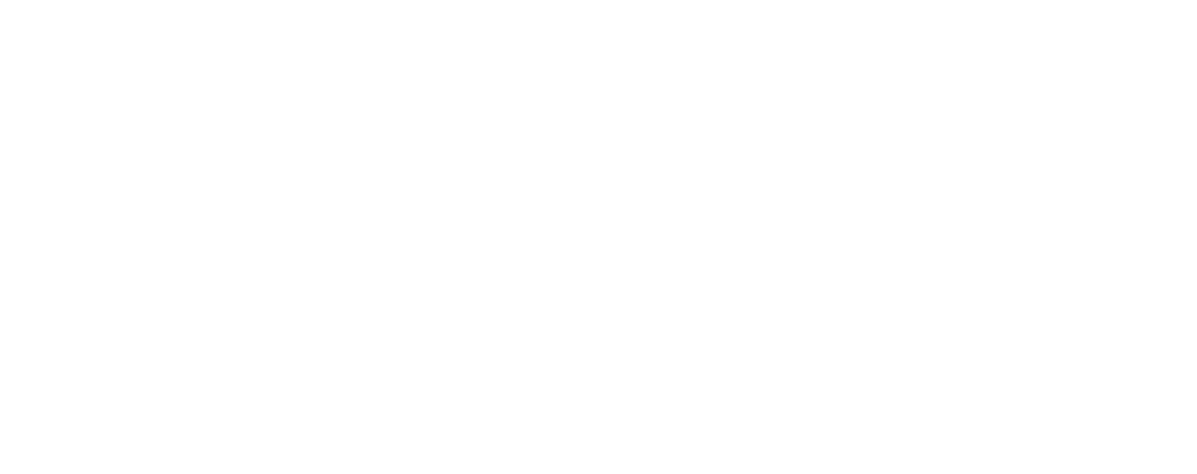 scroll, scrollTop: 0, scrollLeft: 0, axis: both 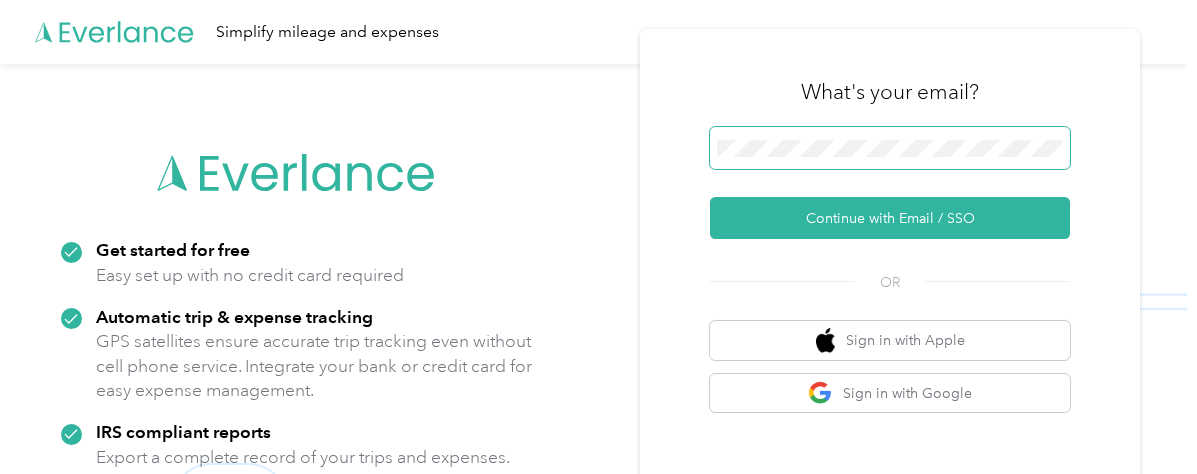 click at bounding box center [890, 148] 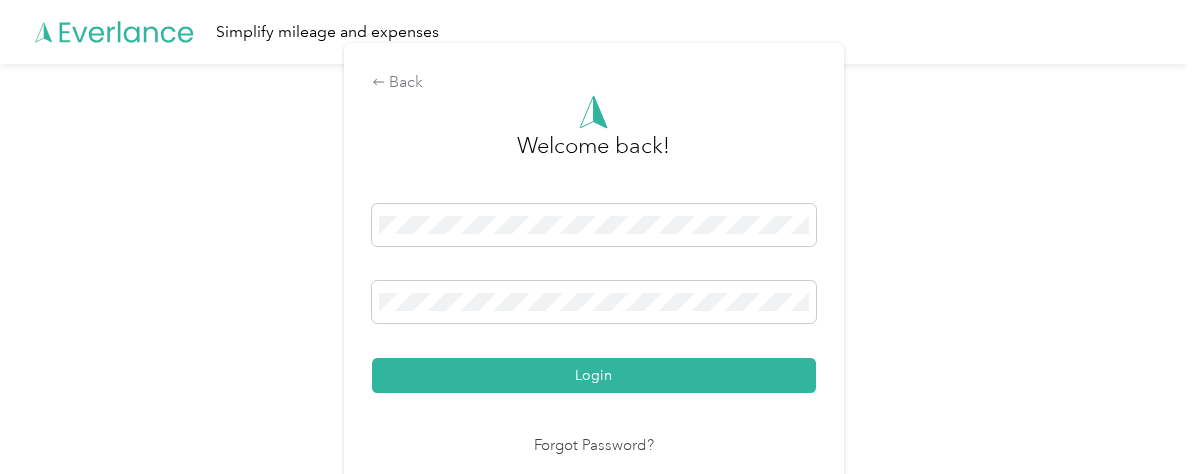 click on "Login" at bounding box center [594, 375] 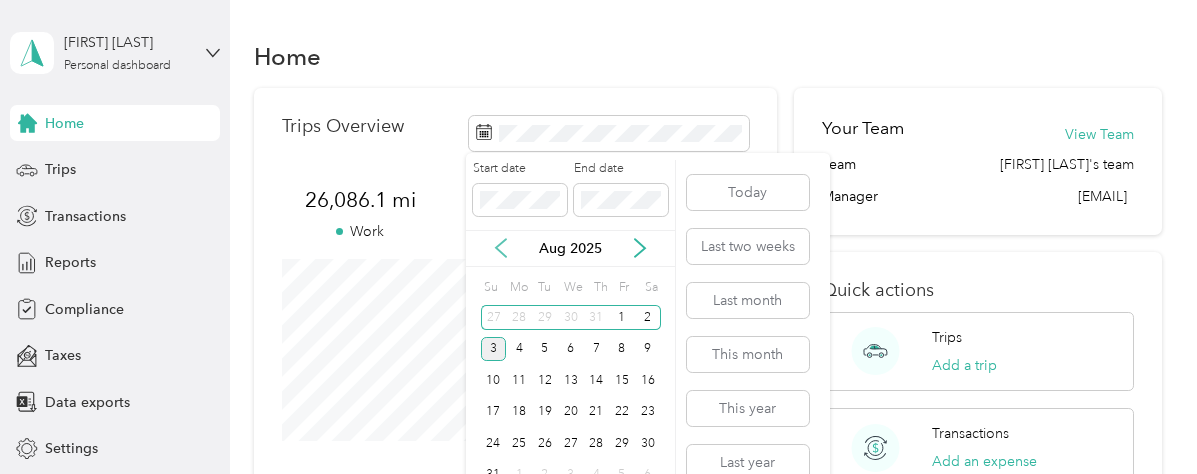 click 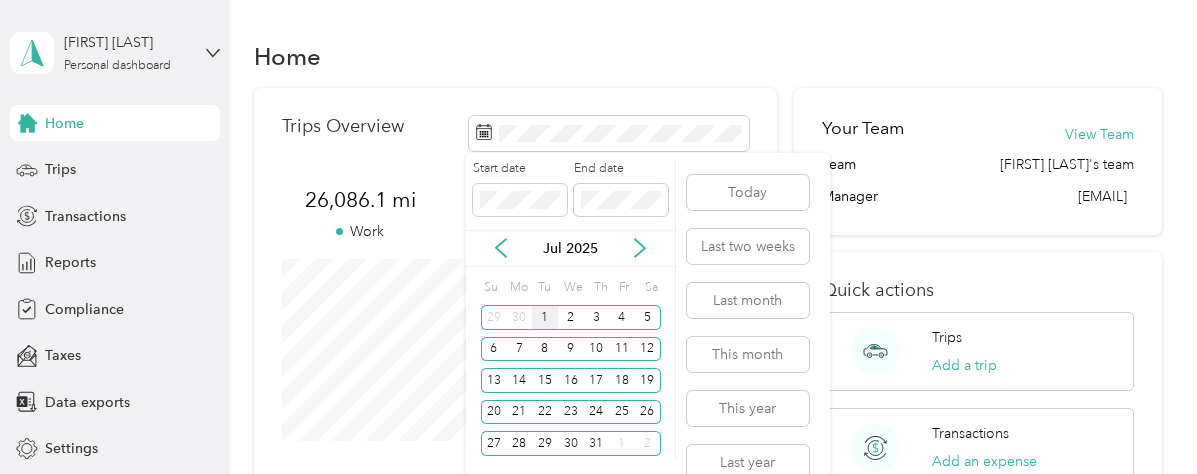 click on "1" at bounding box center [545, 317] 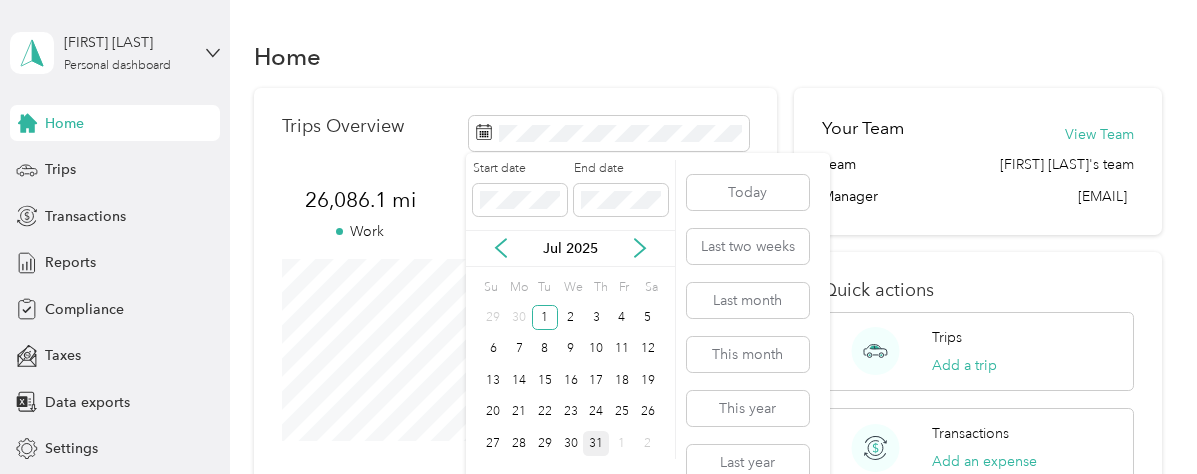 click on "31" at bounding box center (596, 443) 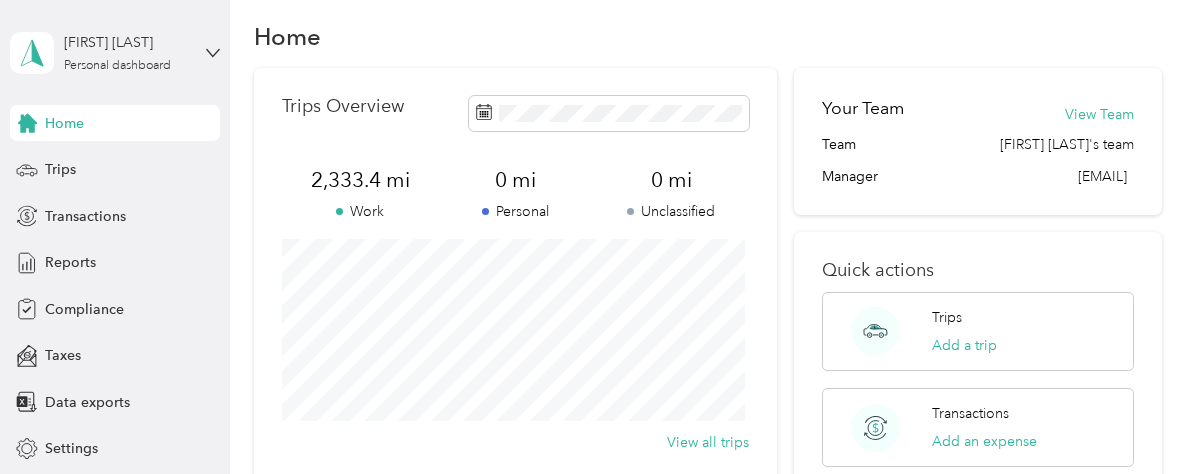 scroll, scrollTop: 0, scrollLeft: 0, axis: both 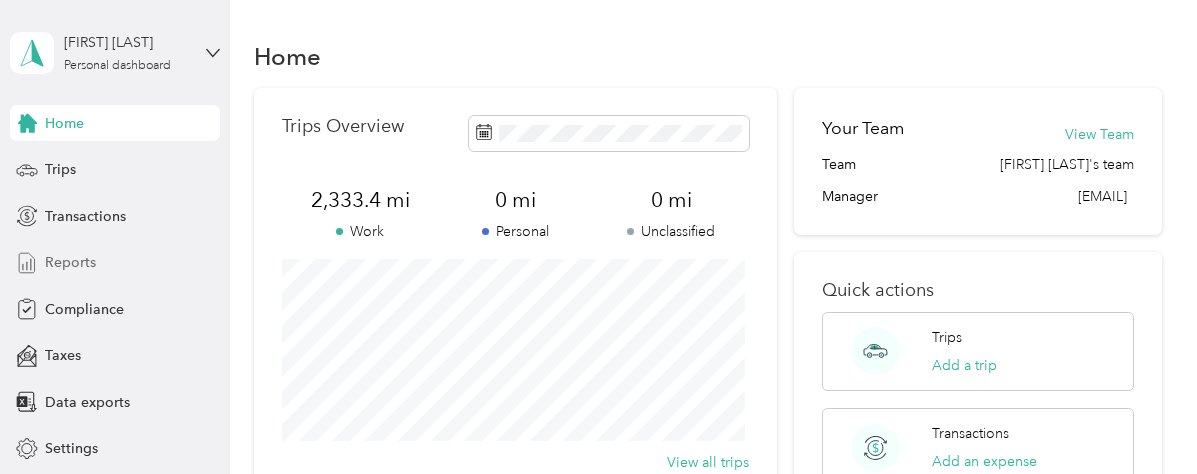click on "Reports" at bounding box center (70, 262) 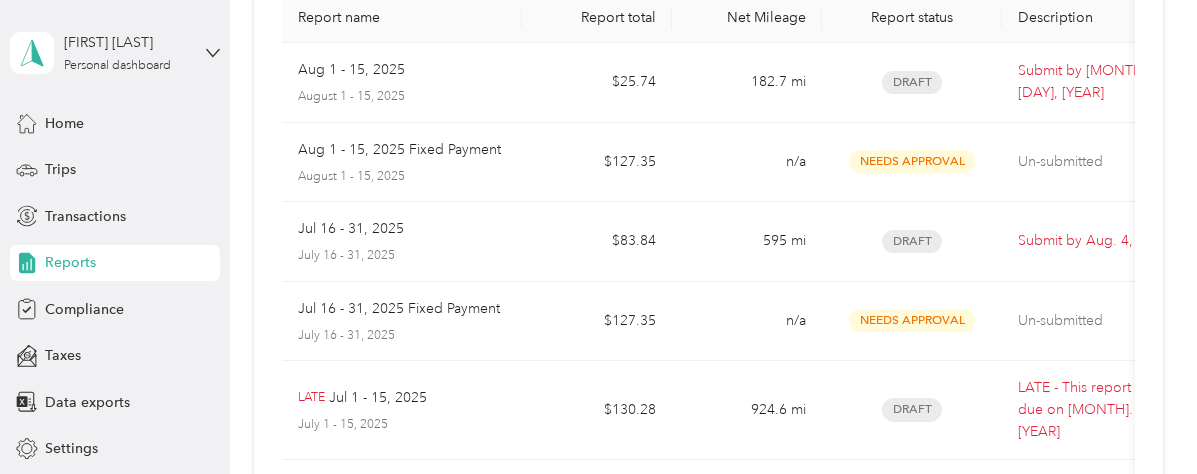 scroll, scrollTop: 174, scrollLeft: 0, axis: vertical 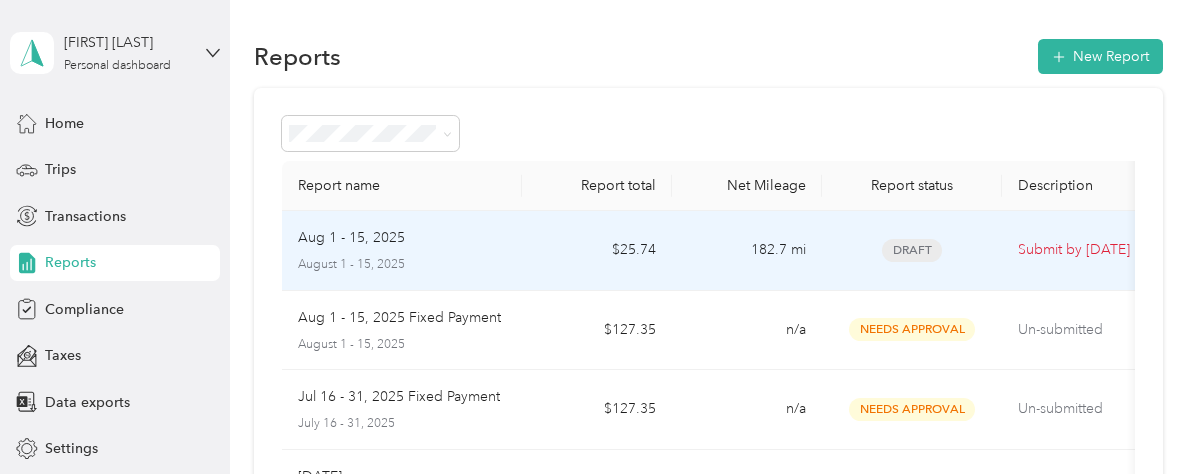 click on "August 1 - 15, 2025" at bounding box center (402, 265) 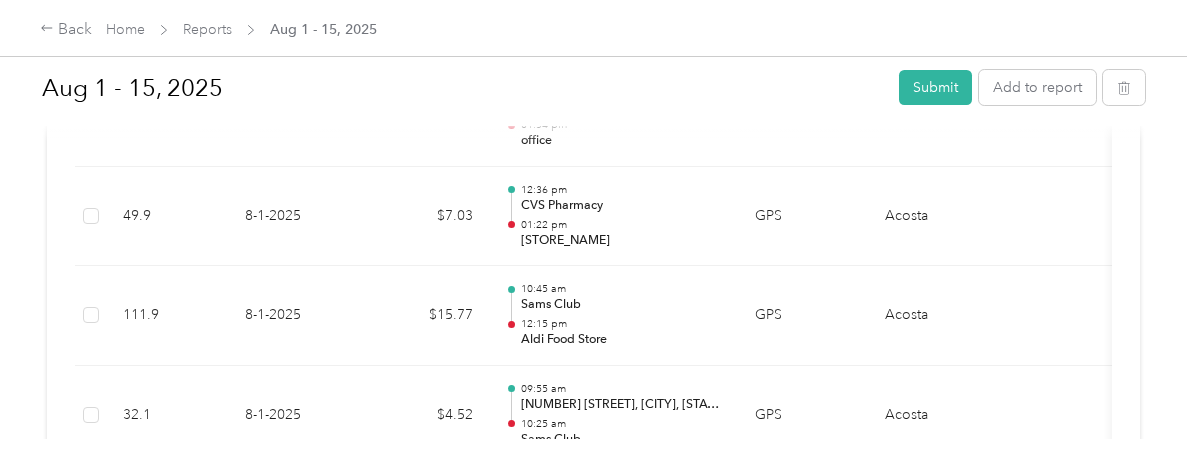 scroll, scrollTop: 734, scrollLeft: 0, axis: vertical 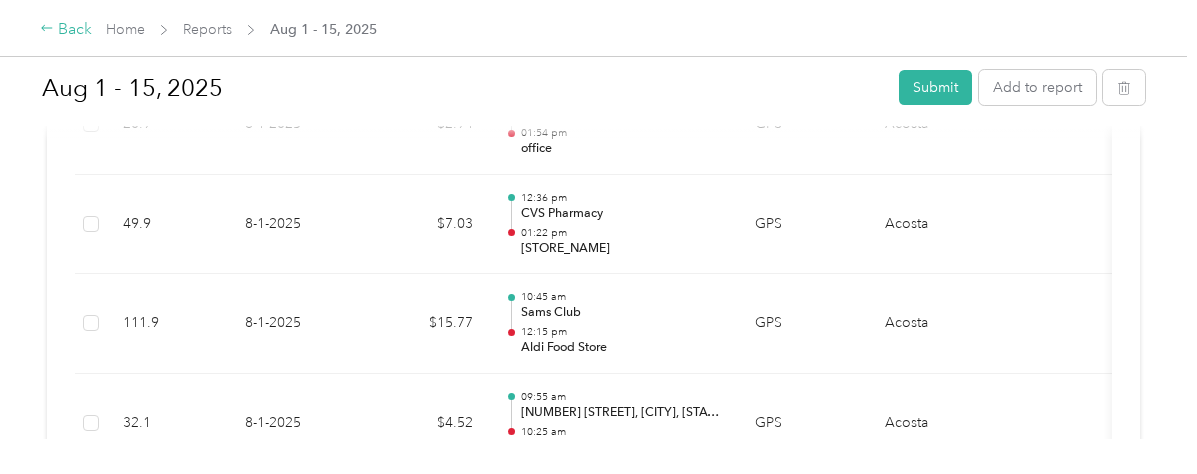click on "Back" at bounding box center [66, 30] 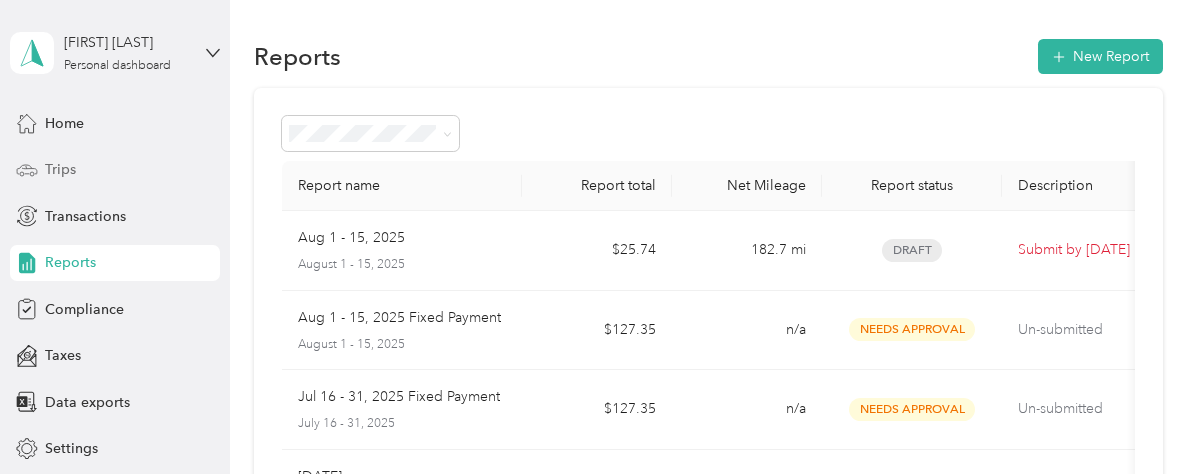 click on "Trips" at bounding box center (60, 169) 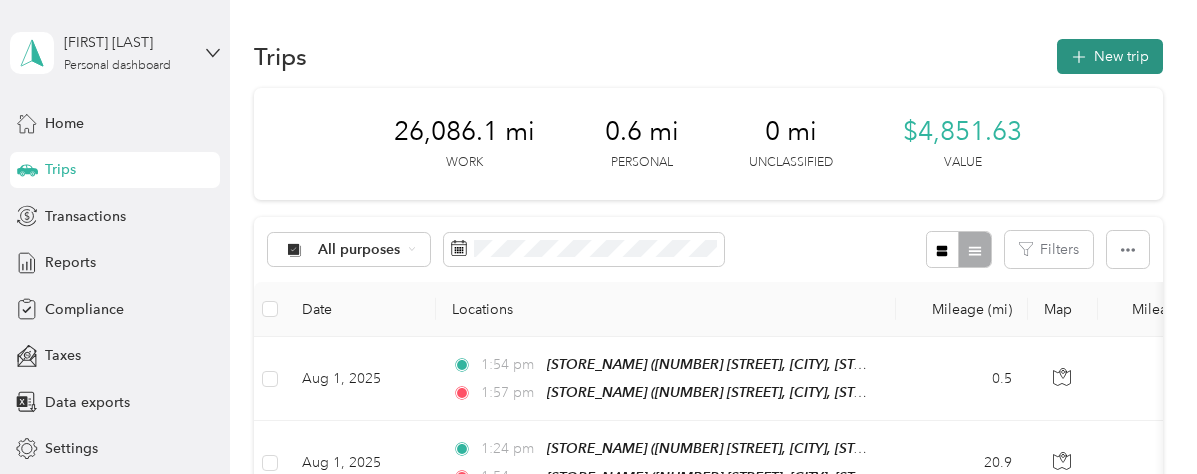 click on "New trip" at bounding box center [1110, 56] 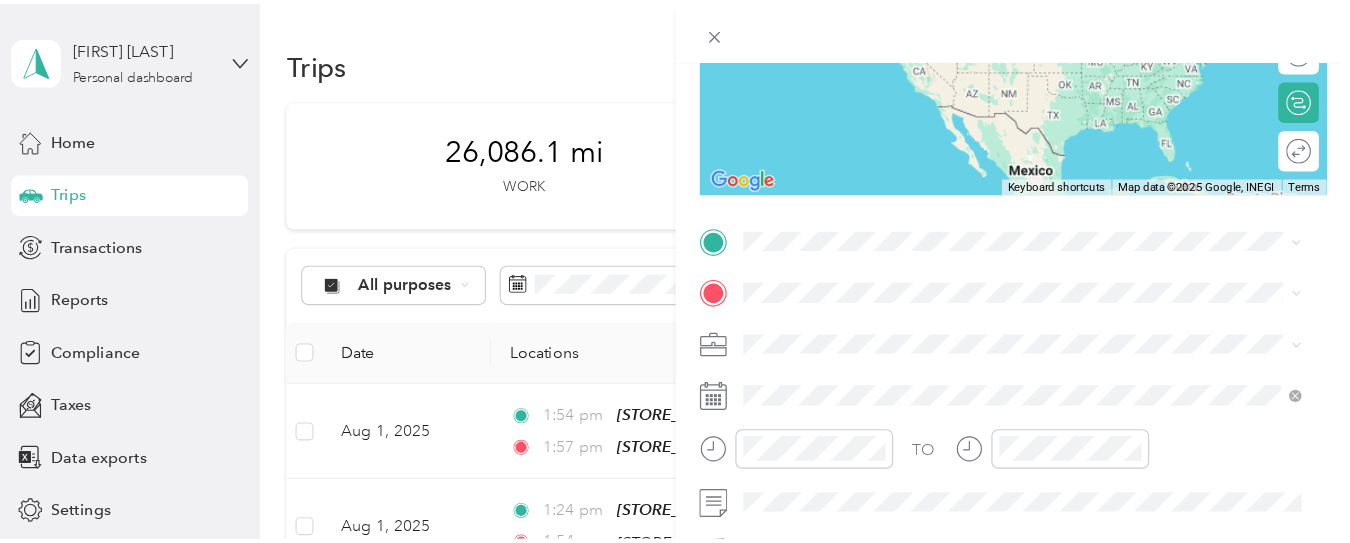 scroll, scrollTop: 289, scrollLeft: 0, axis: vertical 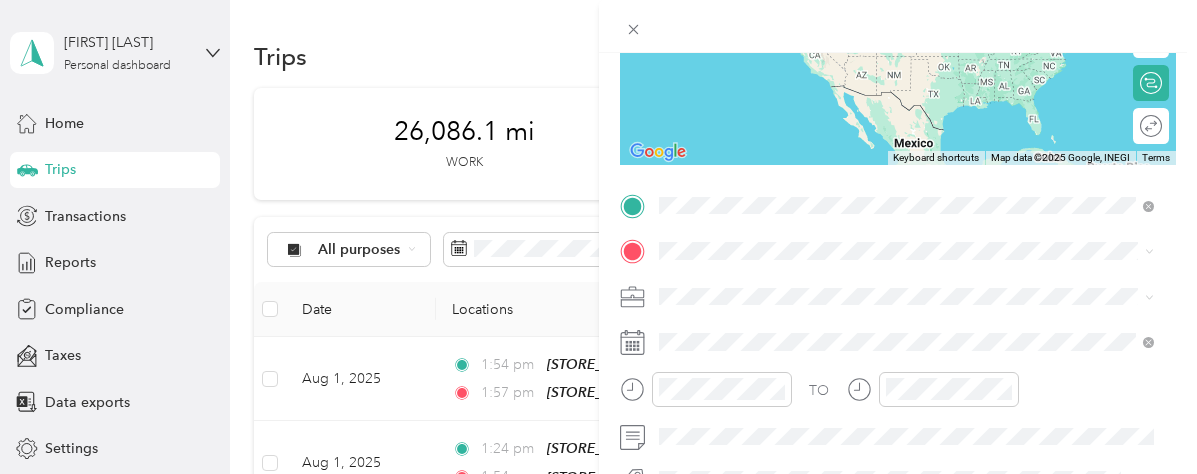 click on "[CITY]
[STATE], [COUNTRY]" at bounding box center [761, 286] 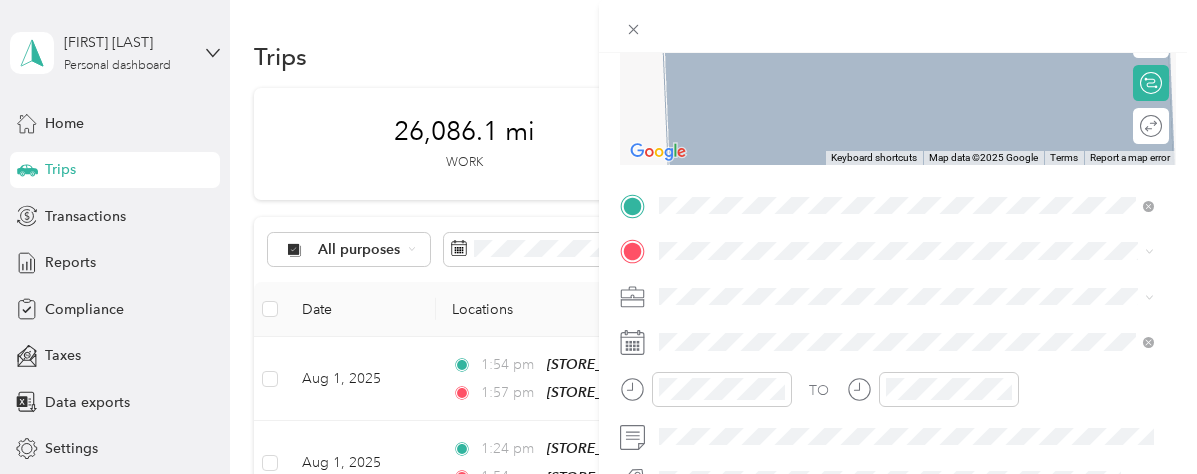click on "New Trip Save This trip cannot be edited because it is either under review, approved, or paid. Contact your Team Manager to edit it. Miles ← Move left → Move right ↑ Move up ↓ Move down + Zoom in - Zoom out Home Jump left by 75% End Jump right by 75% Page Up Jump up by 75% Page Down Jump down by 75% Keyboard shortcuts Map Data Map data ©2025 Google Map data ©2025 Google 2 m  Click to toggle between metric and imperial units Terms Report a map error Edit route Calculate route Round trip TO Add photo" at bounding box center (598, 237) 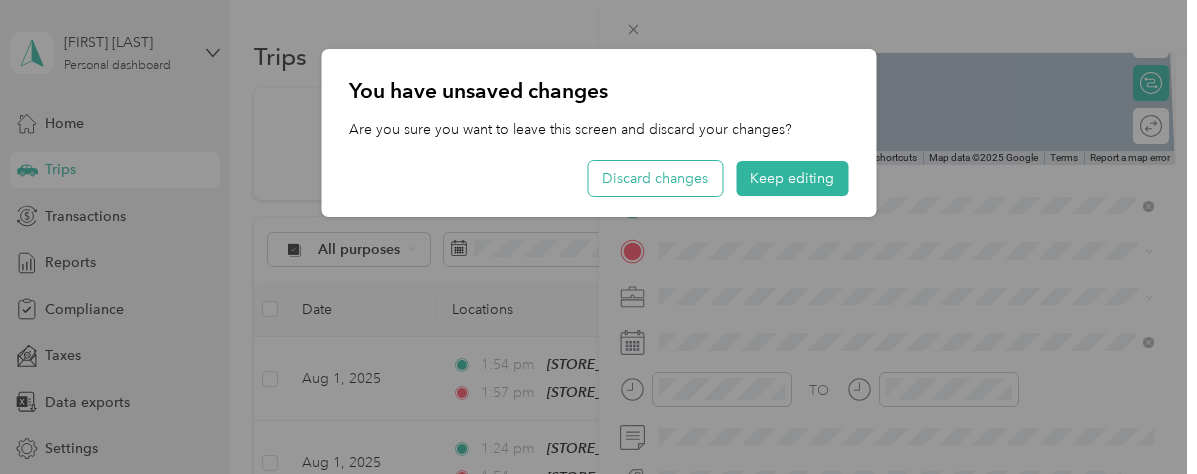 click on "Discard changes" at bounding box center [655, 178] 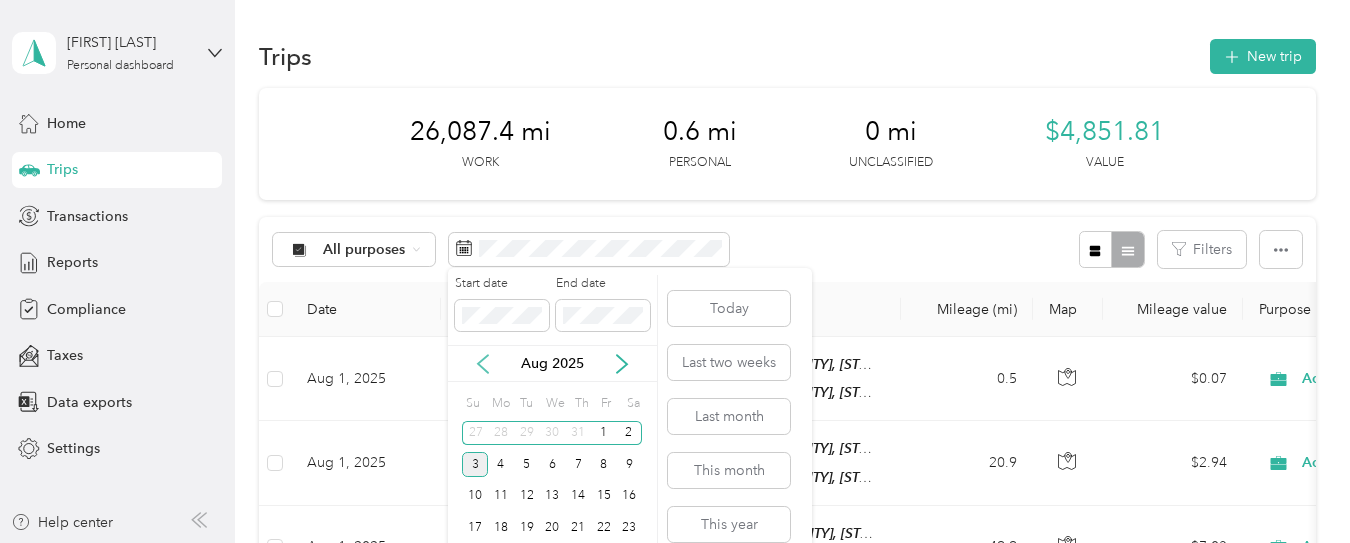 click 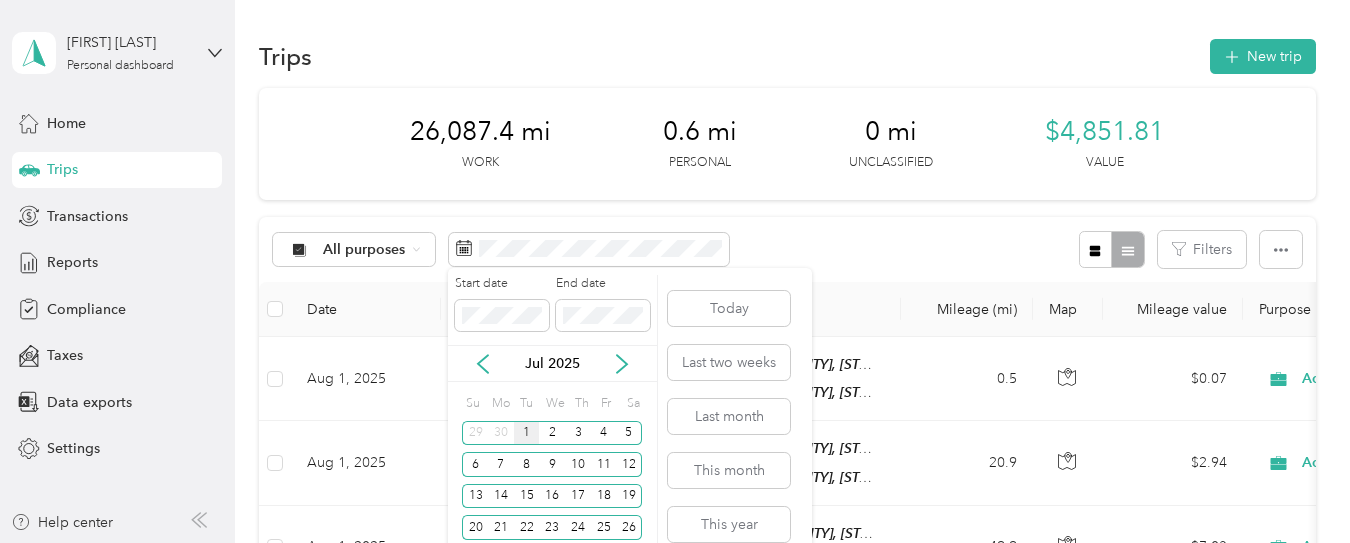 click on "1" at bounding box center [527, 433] 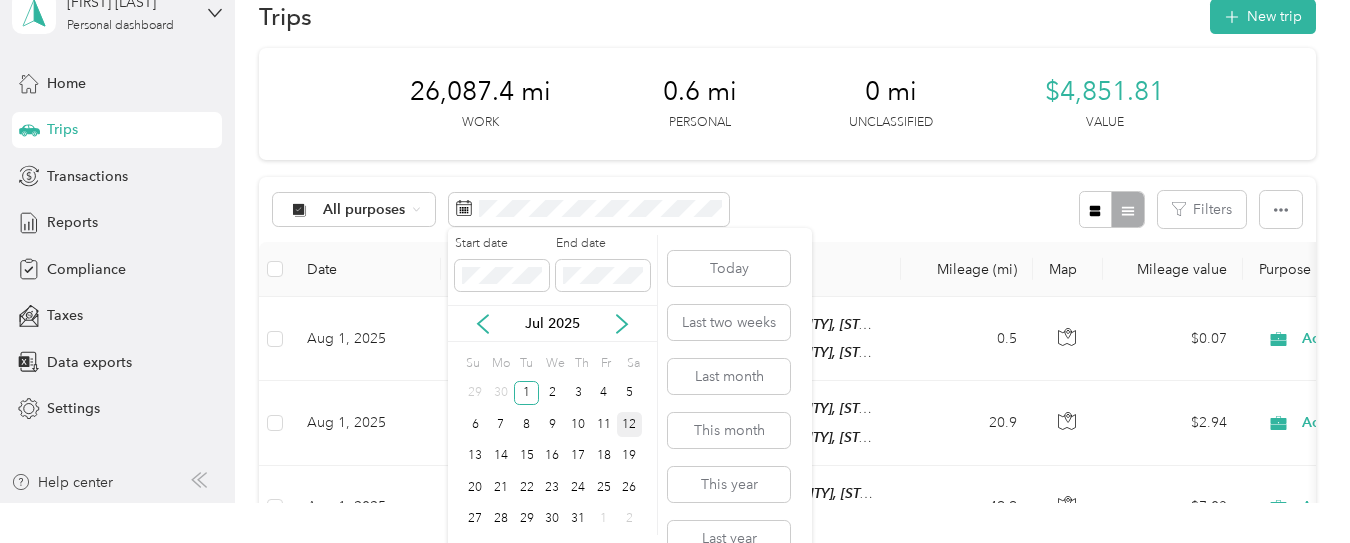 scroll, scrollTop: 75, scrollLeft: 0, axis: vertical 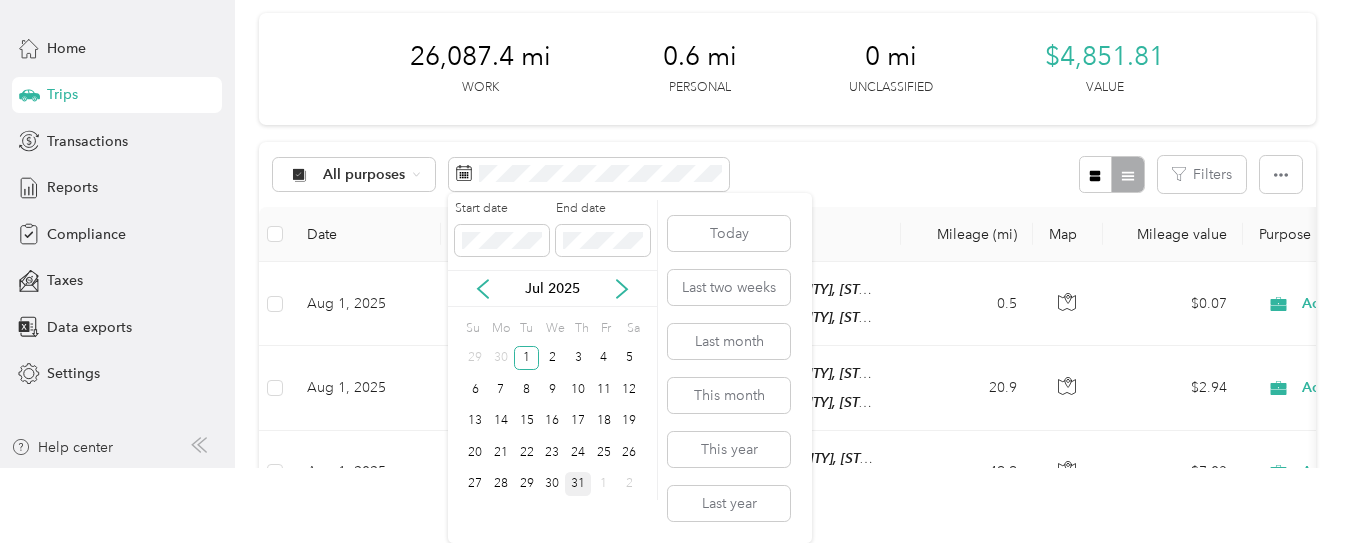 click on "31" at bounding box center (578, 484) 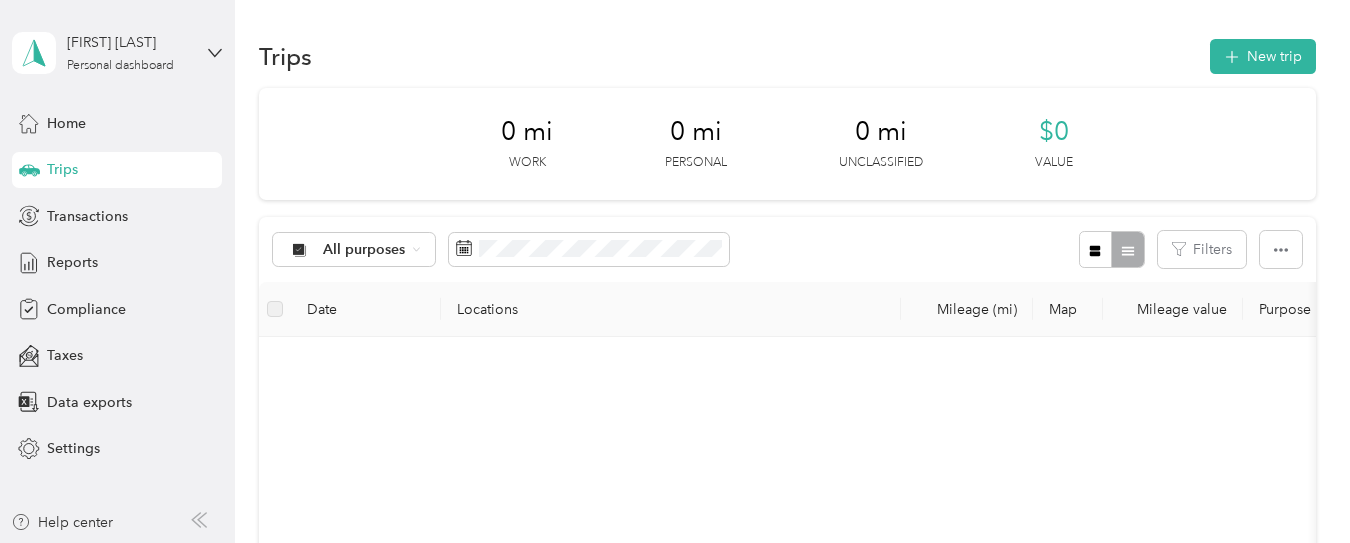 scroll, scrollTop: 0, scrollLeft: 0, axis: both 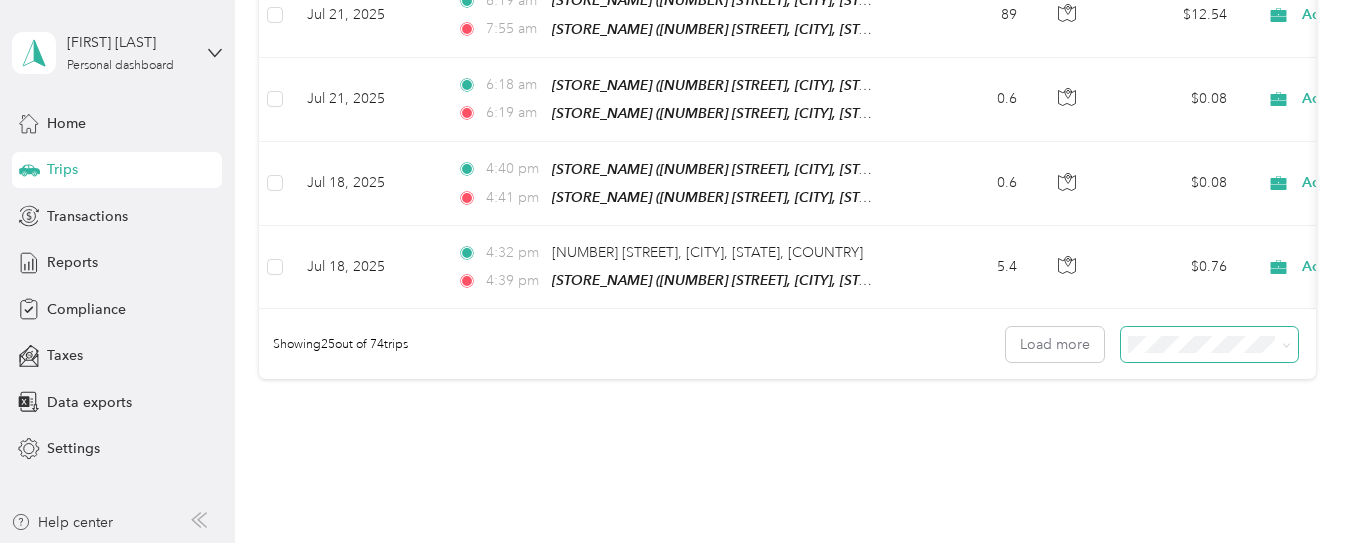 click at bounding box center [1209, 344] 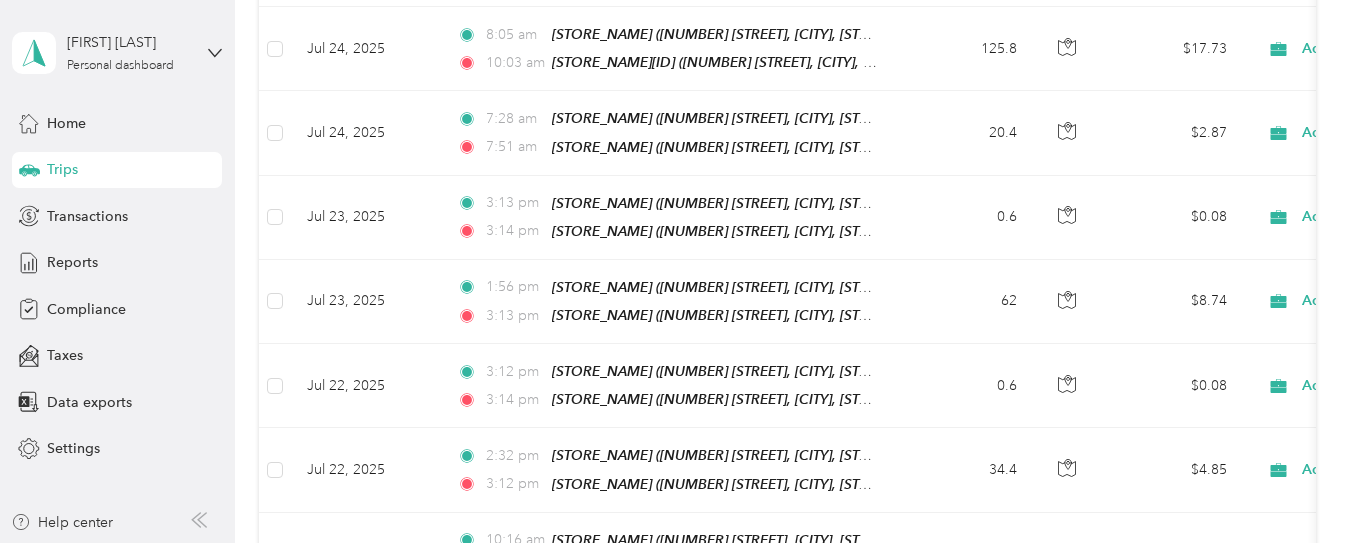 scroll, scrollTop: 2130, scrollLeft: 0, axis: vertical 